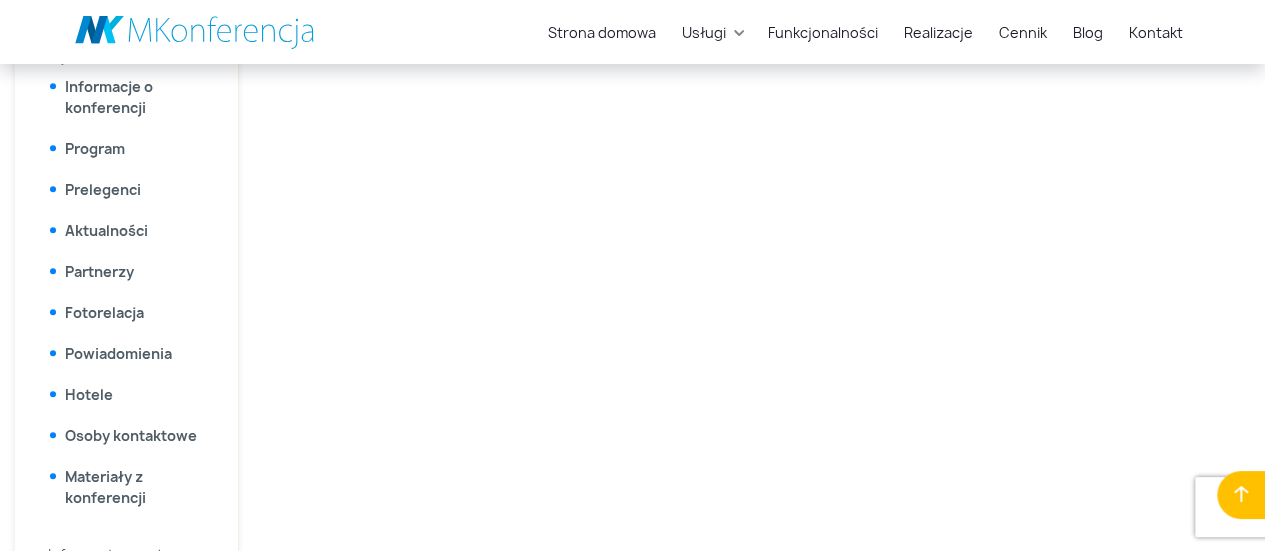 scroll, scrollTop: 881, scrollLeft: 0, axis: vertical 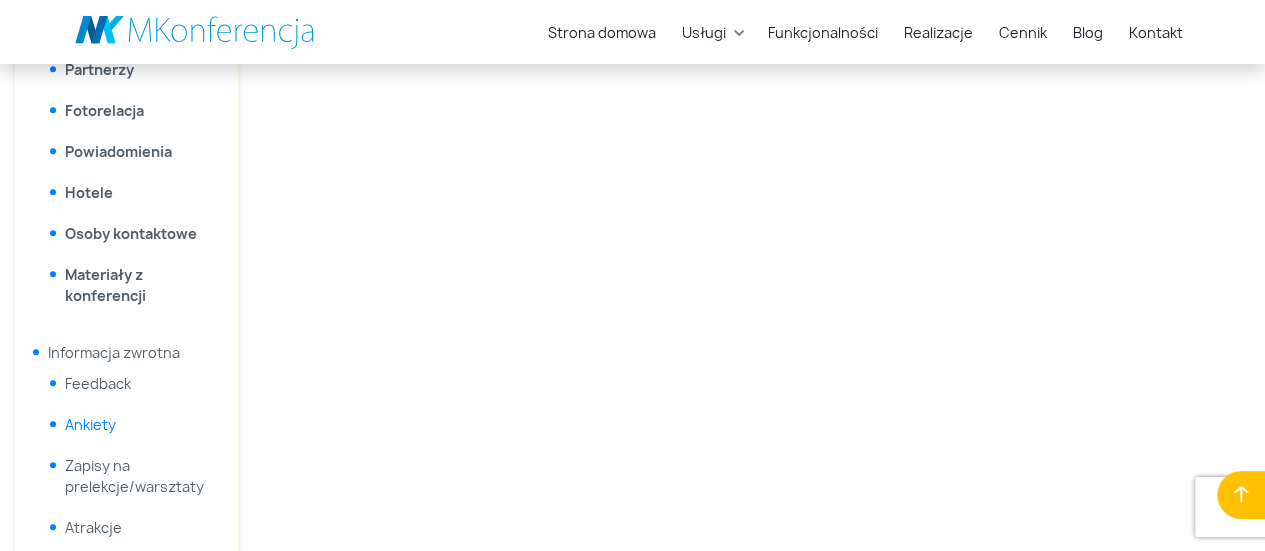 click on "Ankiety" at bounding box center (90, 424) 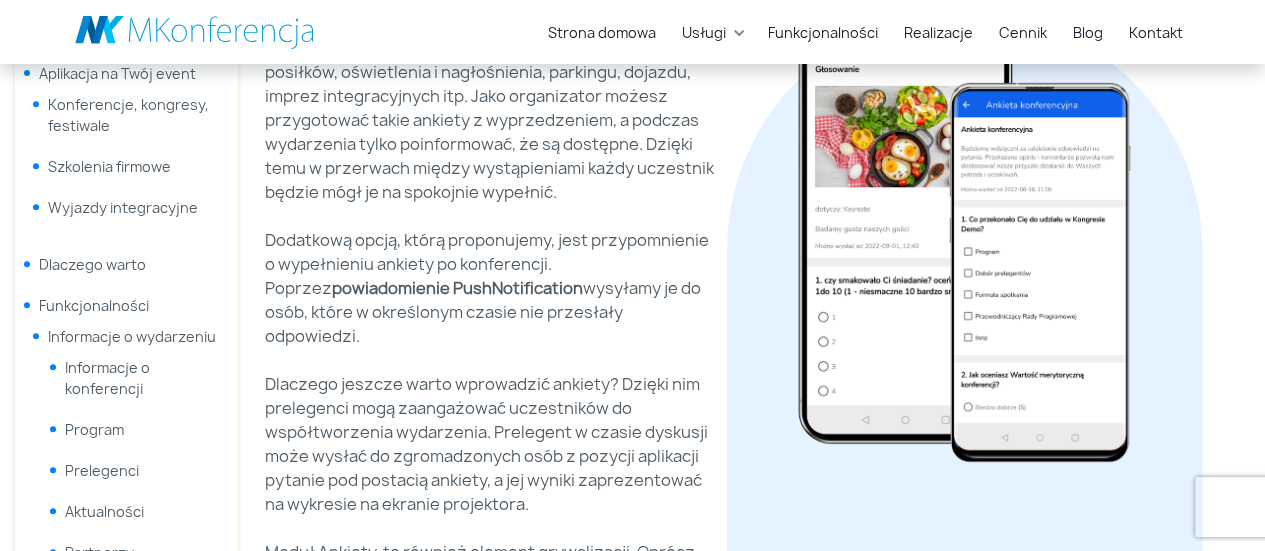 scroll, scrollTop: 474, scrollLeft: 0, axis: vertical 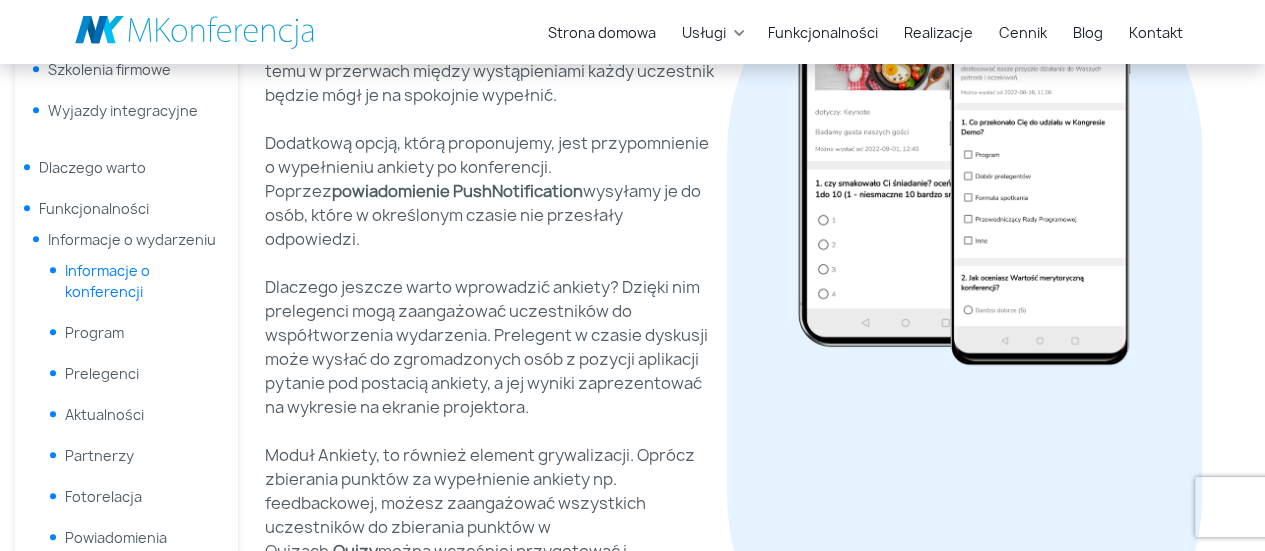 click on "Informacje o konferencji" at bounding box center [107, 281] 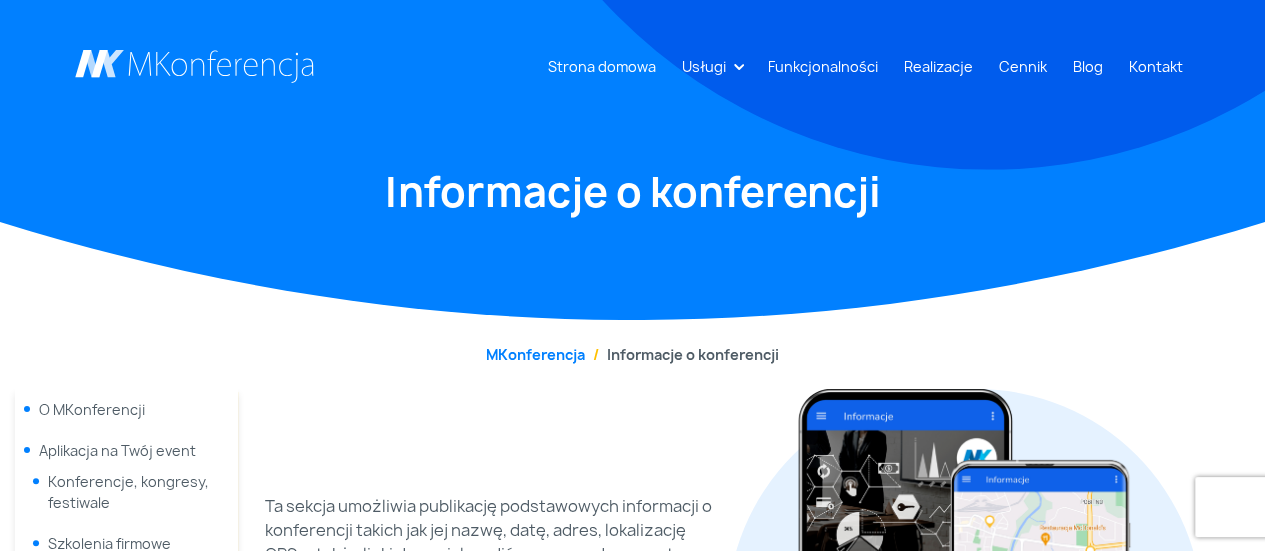 scroll, scrollTop: 284, scrollLeft: 0, axis: vertical 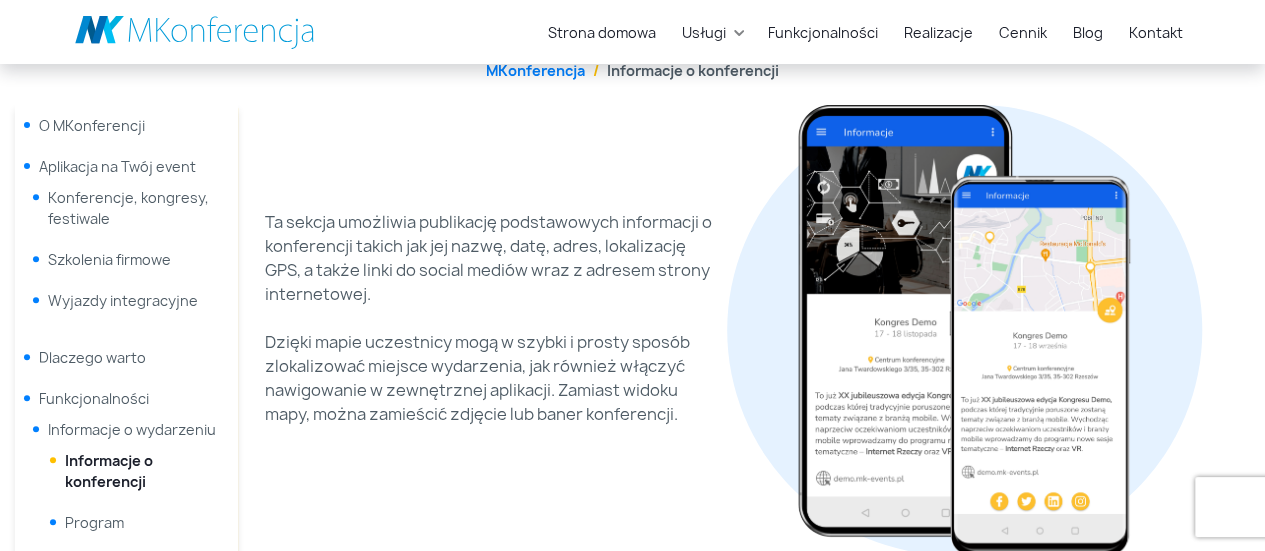 click on "Ta sekcja umożliwia publikację podstawowych informacji o konferencji takich jak jej nazwę, datę, adres, lokalizację GPS, a także linki do social mediów wraz z adresem strony internetowej." at bounding box center [490, 258] 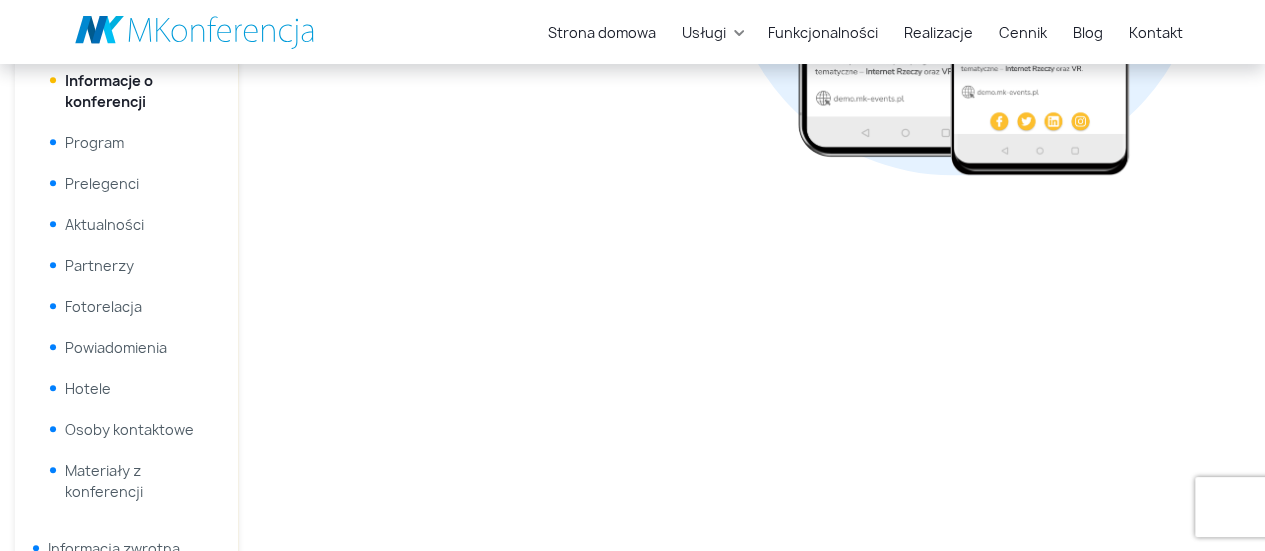 scroll, scrollTop: 824, scrollLeft: 0, axis: vertical 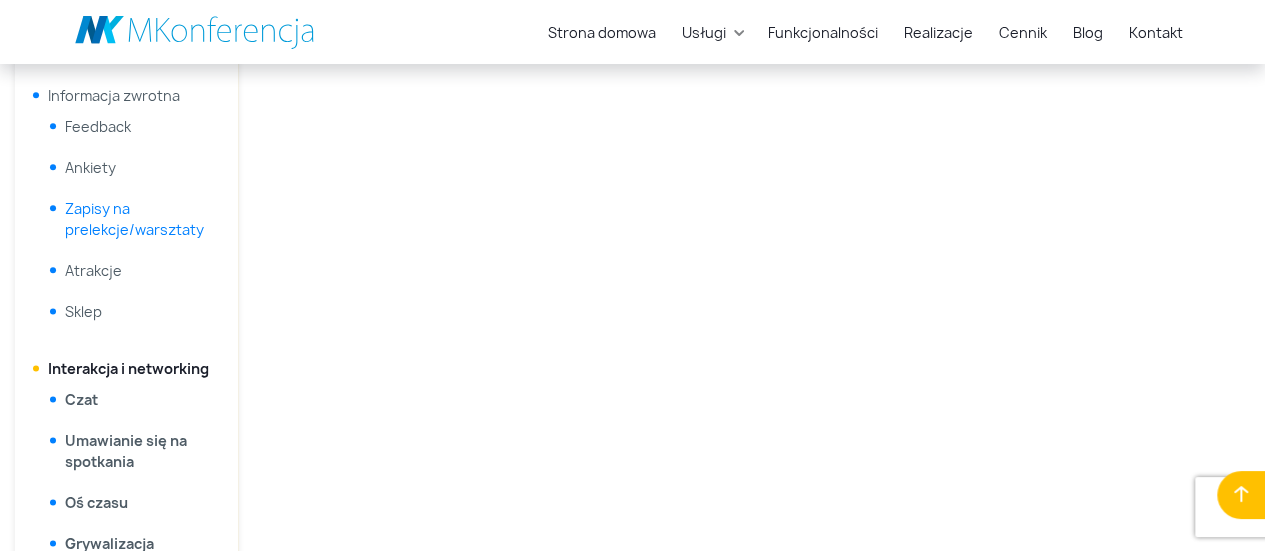 click on "Zapisy na prelekcje/warsztaty" at bounding box center (134, 219) 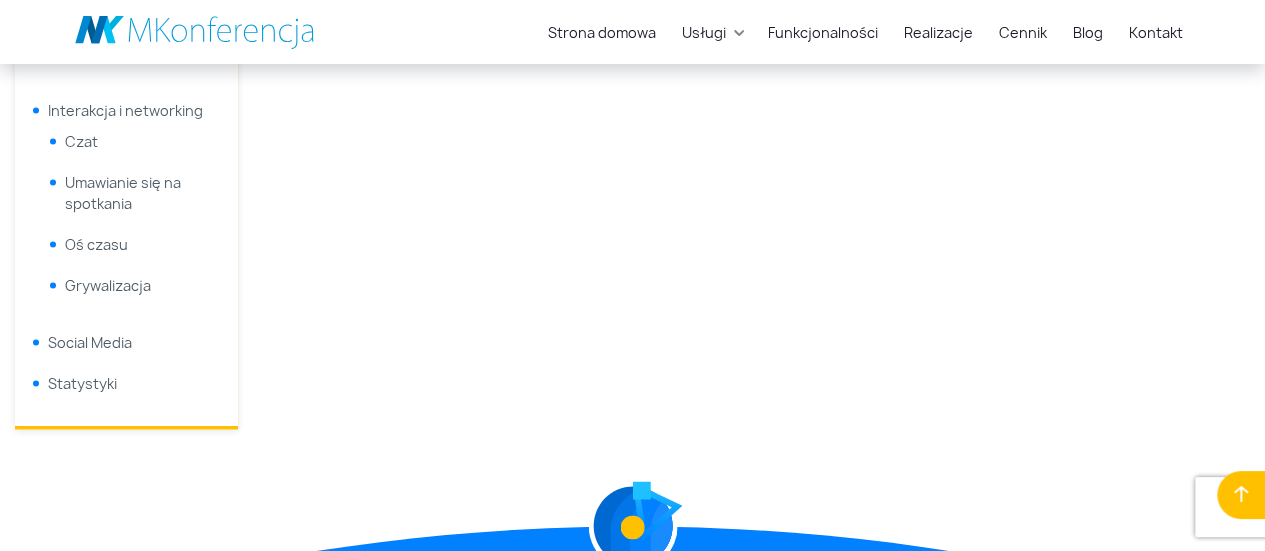 scroll, scrollTop: 1377, scrollLeft: 0, axis: vertical 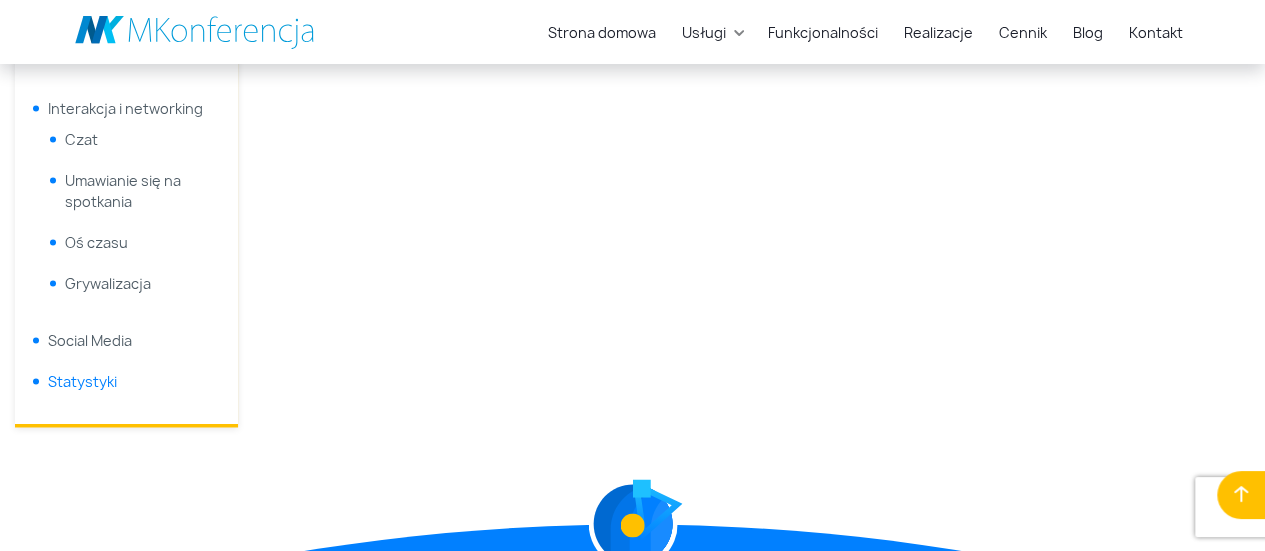 click on "Statystyki" at bounding box center [82, 381] 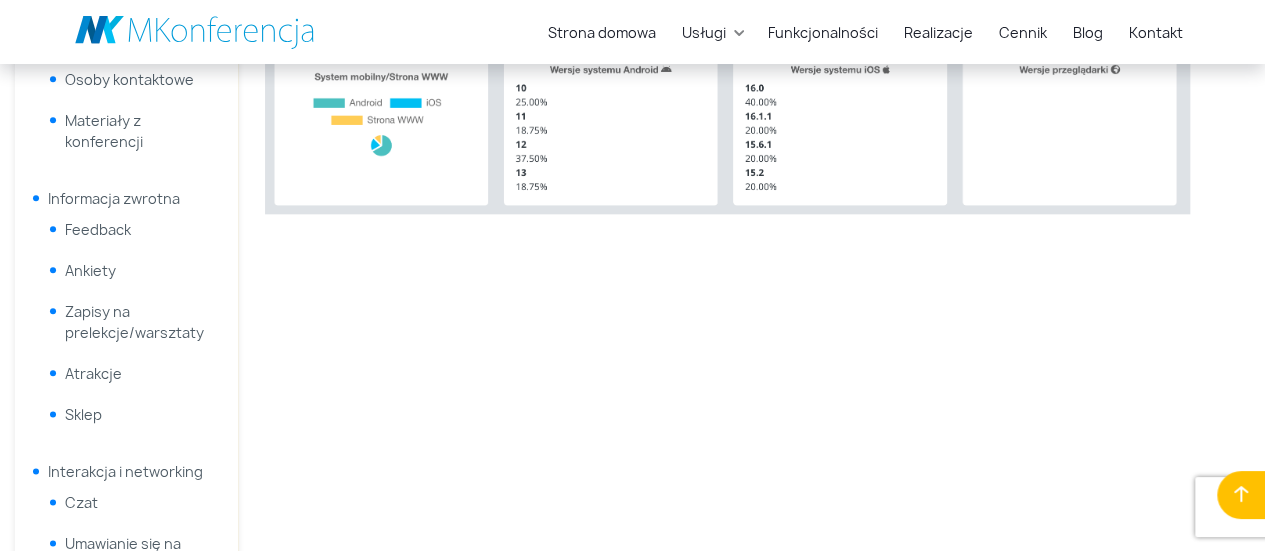 scroll, scrollTop: 1016, scrollLeft: 0, axis: vertical 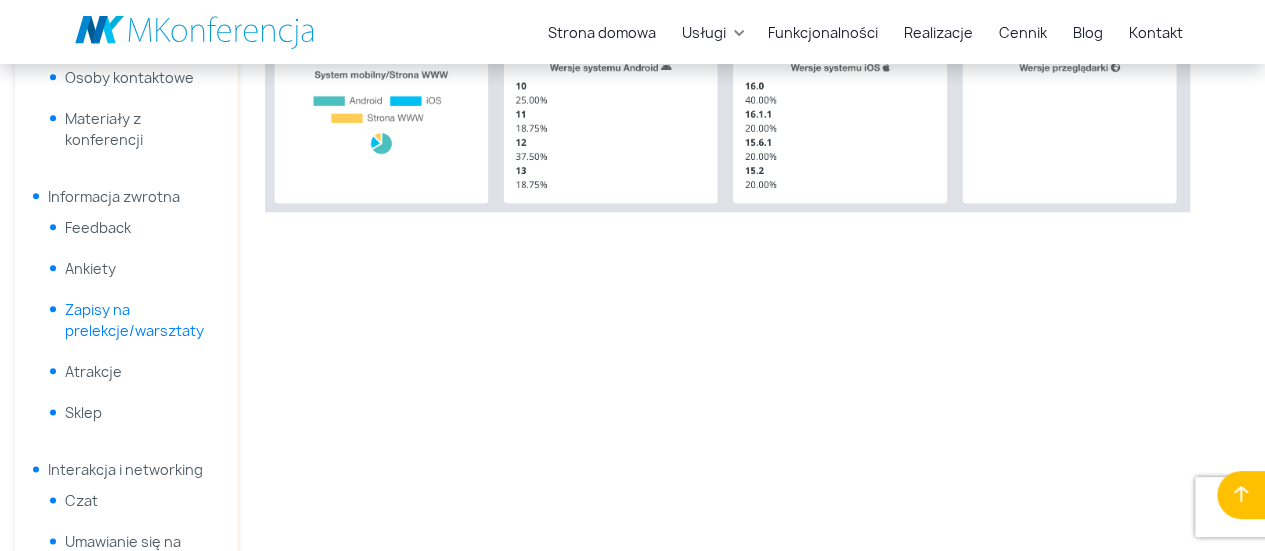 click on "Zapisy na prelekcje/warsztaty" at bounding box center (134, 320) 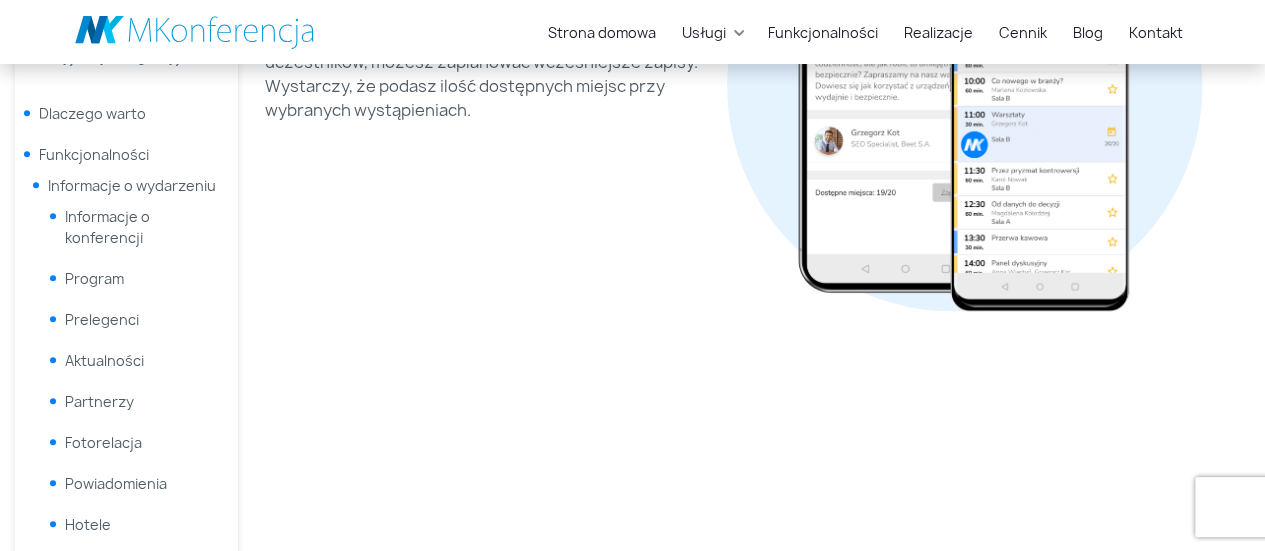 scroll, scrollTop: 529, scrollLeft: 0, axis: vertical 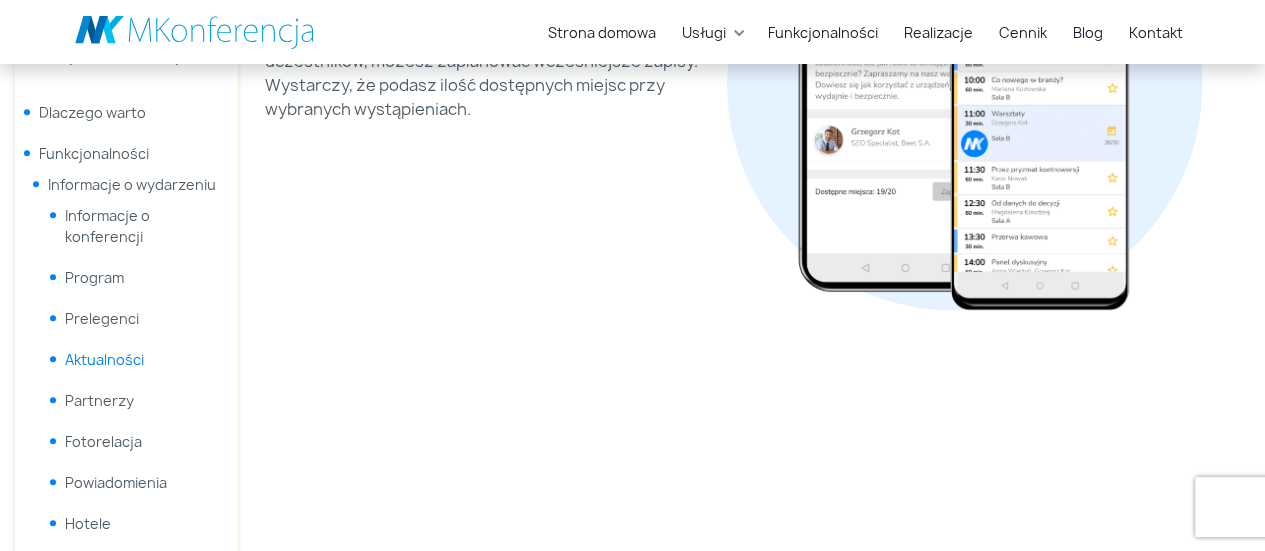 click on "Aktualności" at bounding box center (104, 359) 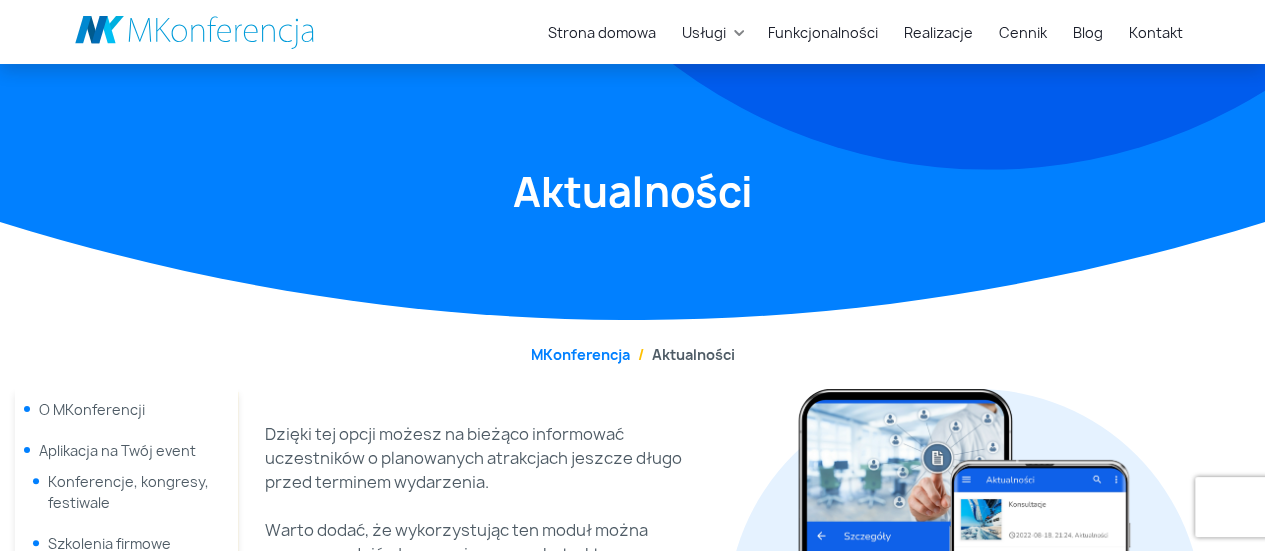 scroll, scrollTop: 270, scrollLeft: 0, axis: vertical 